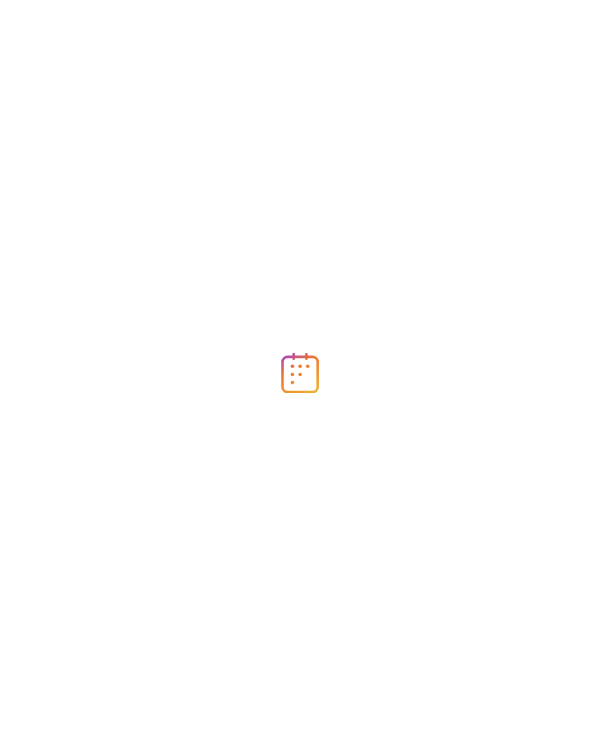 scroll, scrollTop: 0, scrollLeft: 0, axis: both 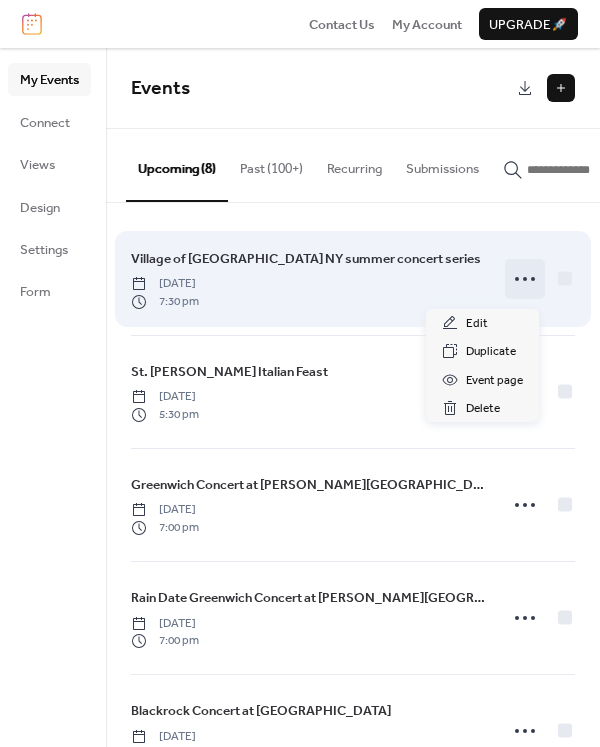 click 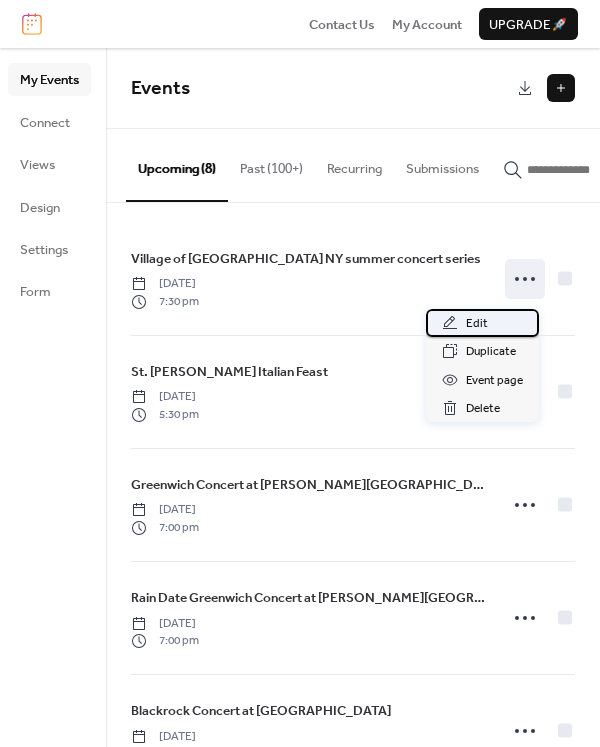 click on "Edit" at bounding box center (477, 324) 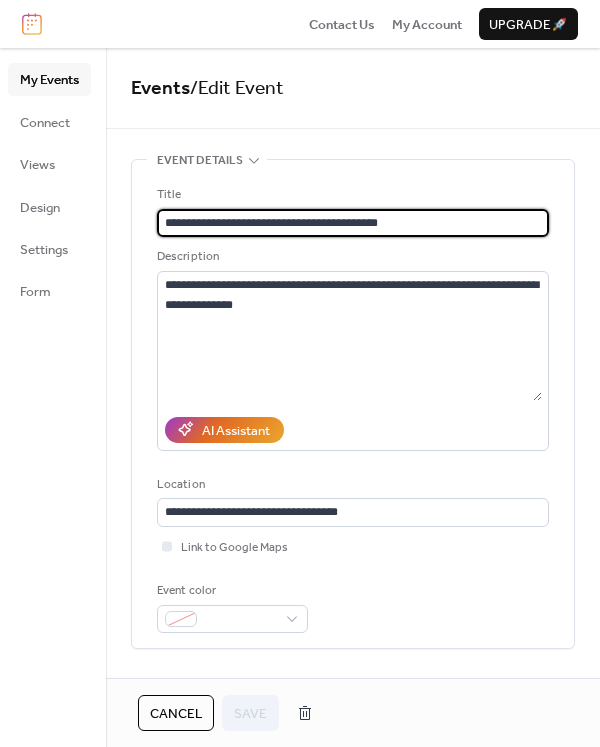 click on "**********" at bounding box center (353, 223) 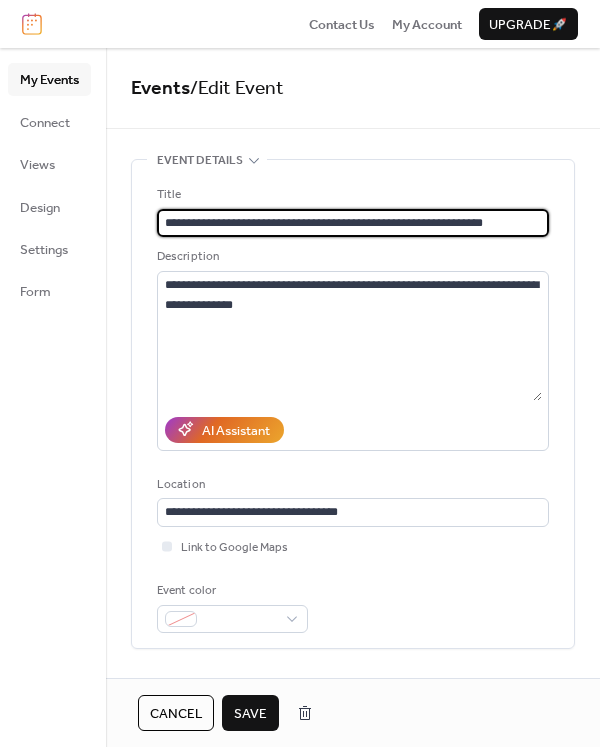 drag, startPoint x: 282, startPoint y: 222, endPoint x: 147, endPoint y: 213, distance: 135.29967 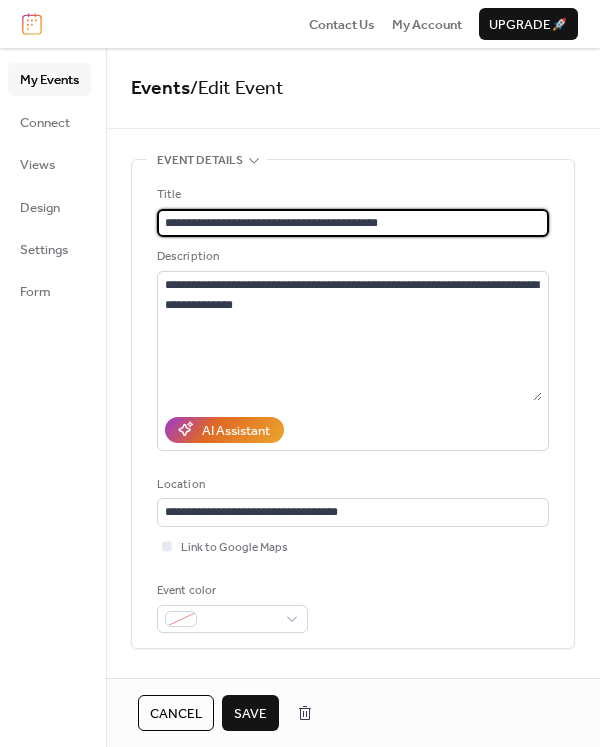 click on "Cancel" at bounding box center [176, 714] 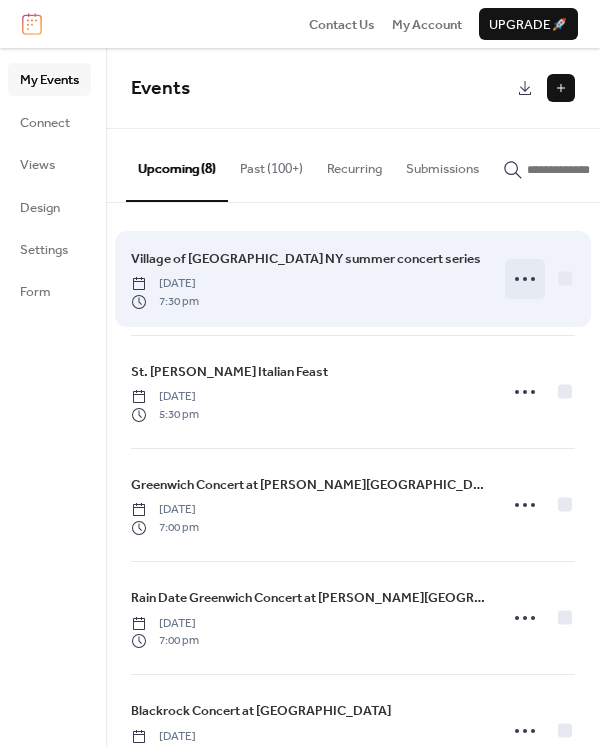 click 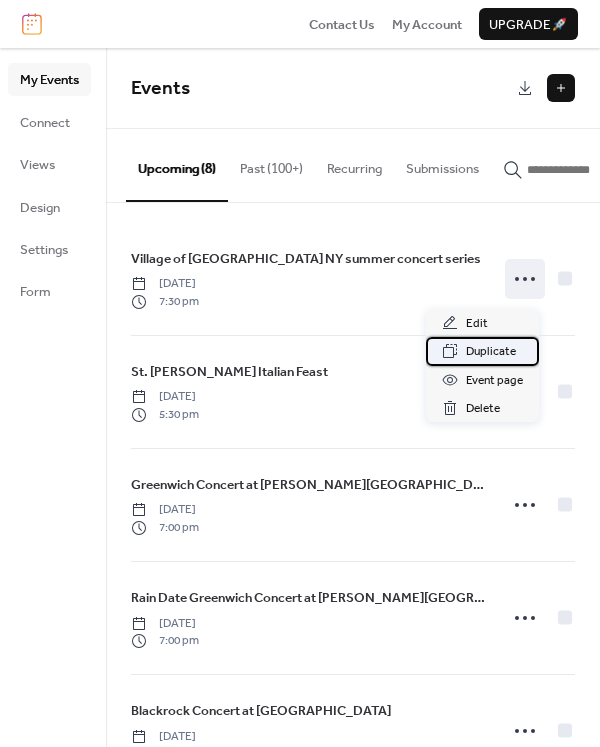 click on "Duplicate" at bounding box center (491, 352) 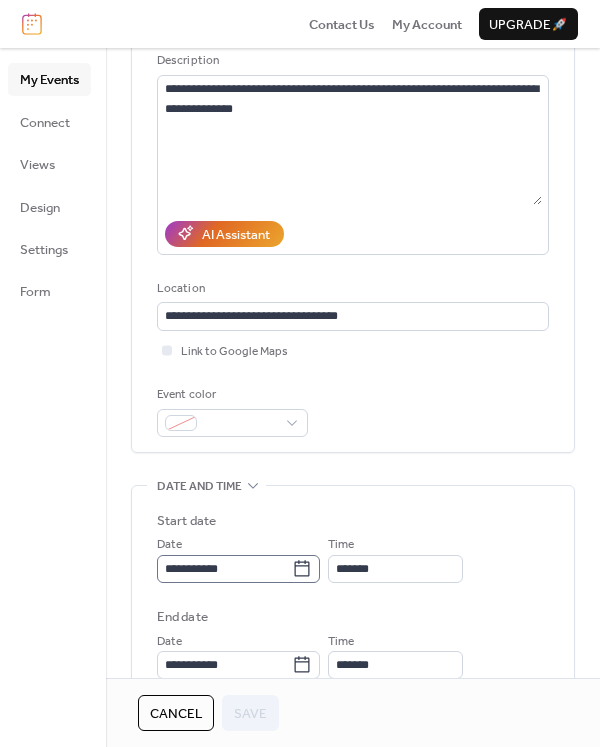 scroll, scrollTop: 192, scrollLeft: 0, axis: vertical 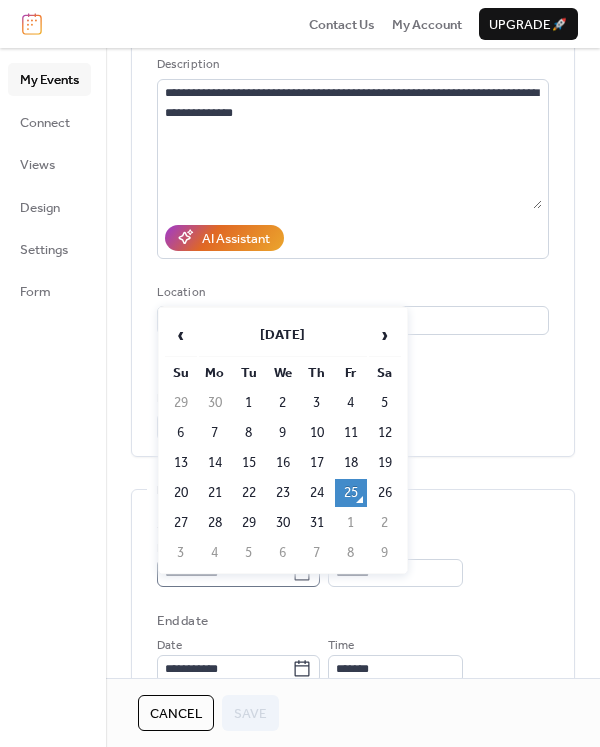 click 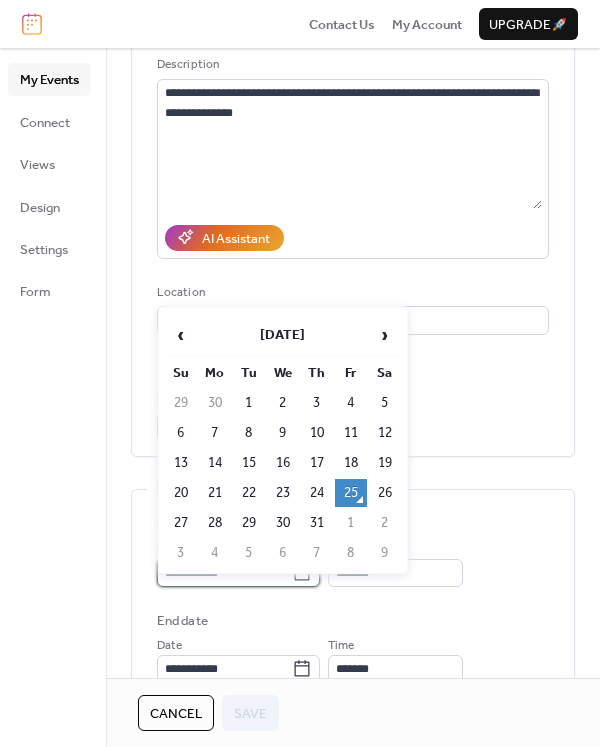 click on "**********" at bounding box center (224, 573) 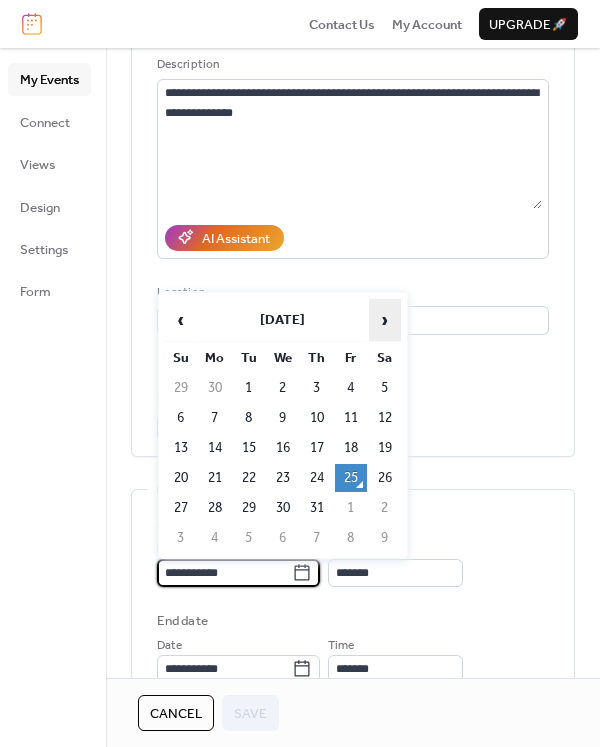 click on "›" at bounding box center [385, 320] 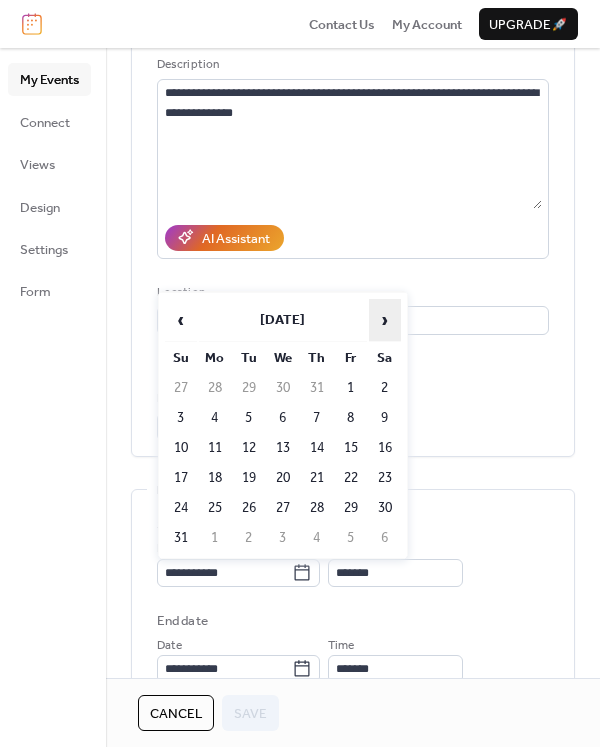 click on "›" at bounding box center [385, 320] 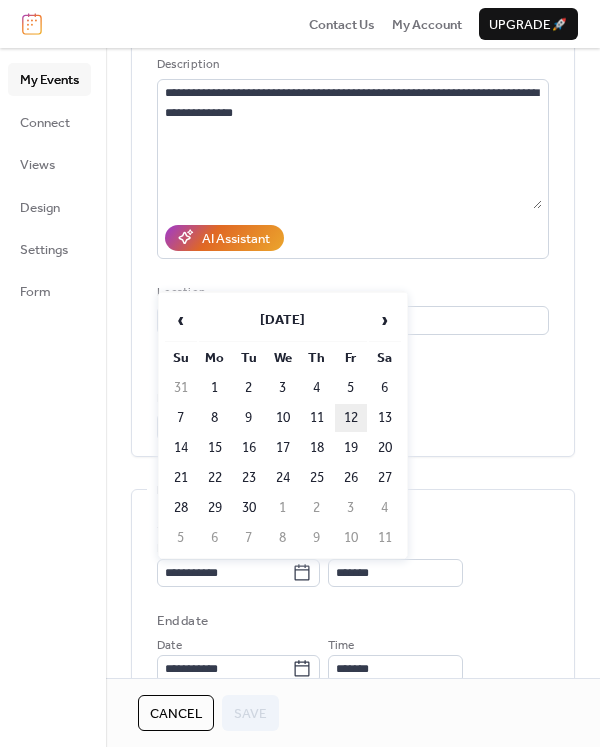 click on "12" at bounding box center (351, 418) 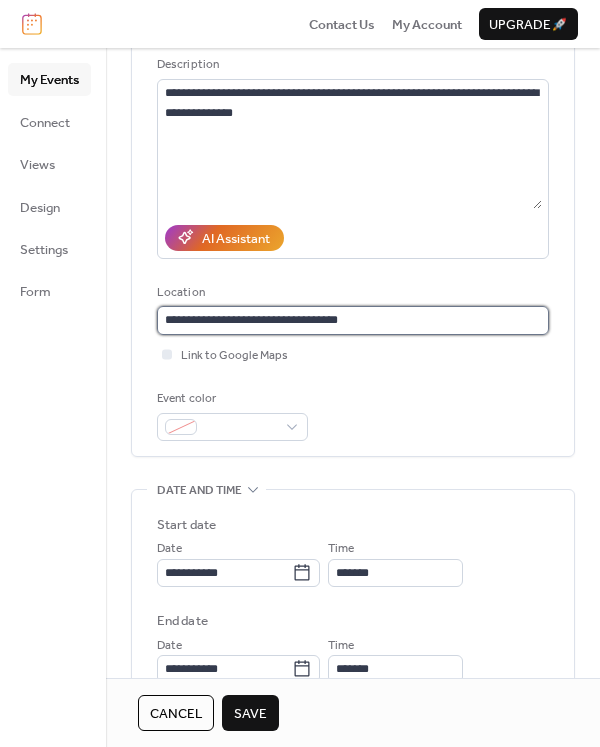 click on "**********" at bounding box center (353, 320) 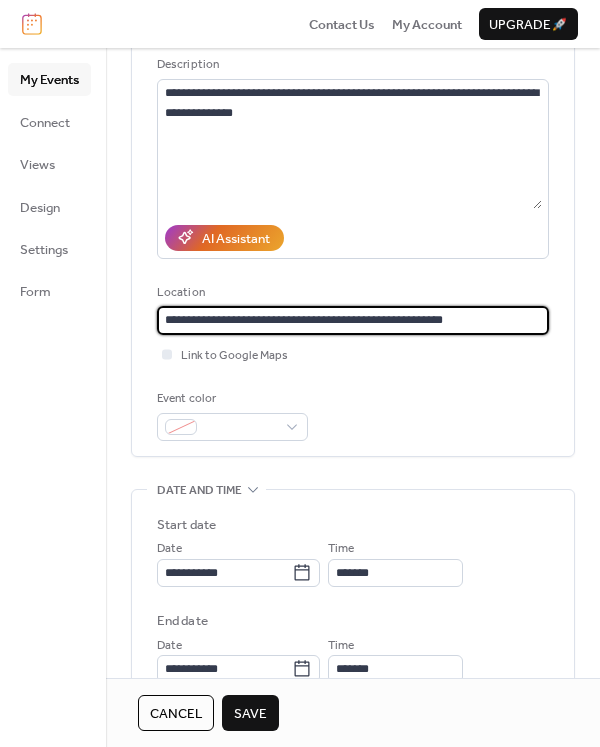 click on "**********" at bounding box center [353, 320] 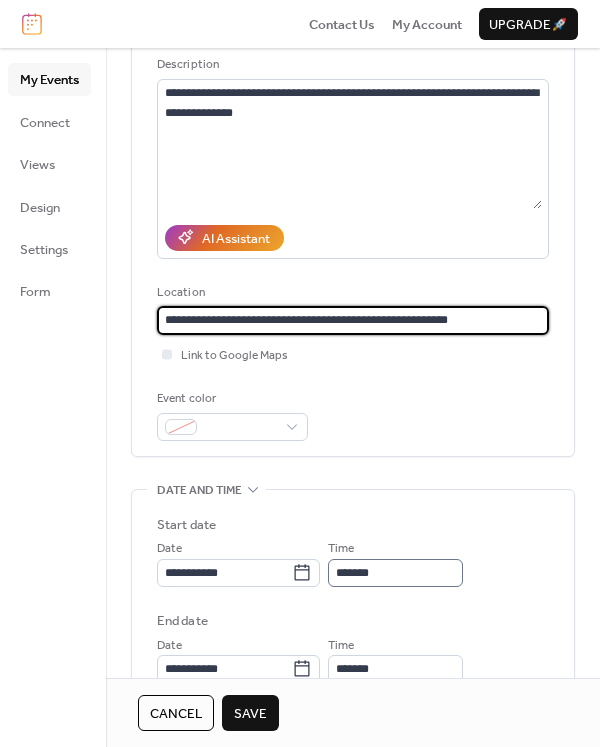 type on "**********" 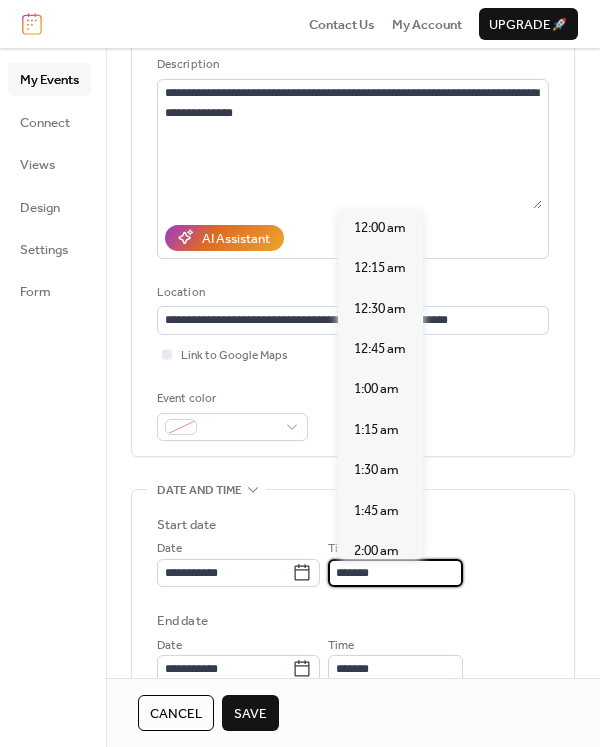 click on "*******" at bounding box center [395, 573] 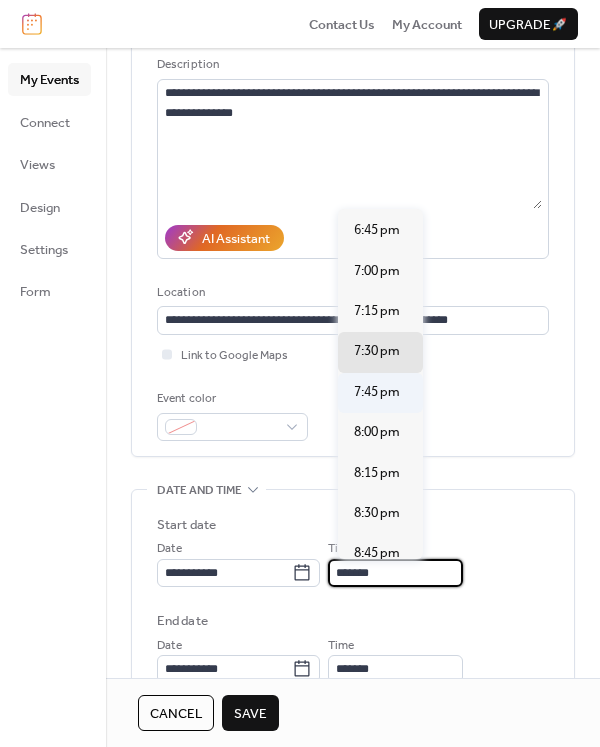 scroll, scrollTop: 3025, scrollLeft: 0, axis: vertical 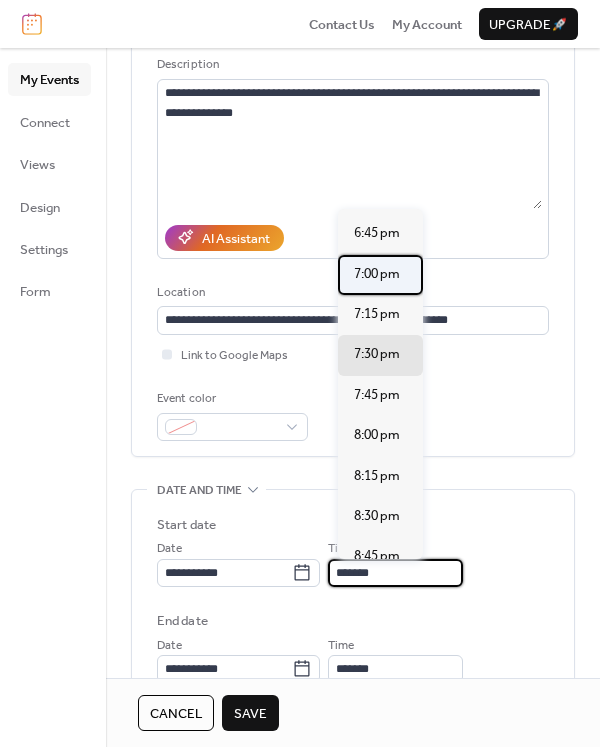 click on "7:00 pm" at bounding box center (377, 274) 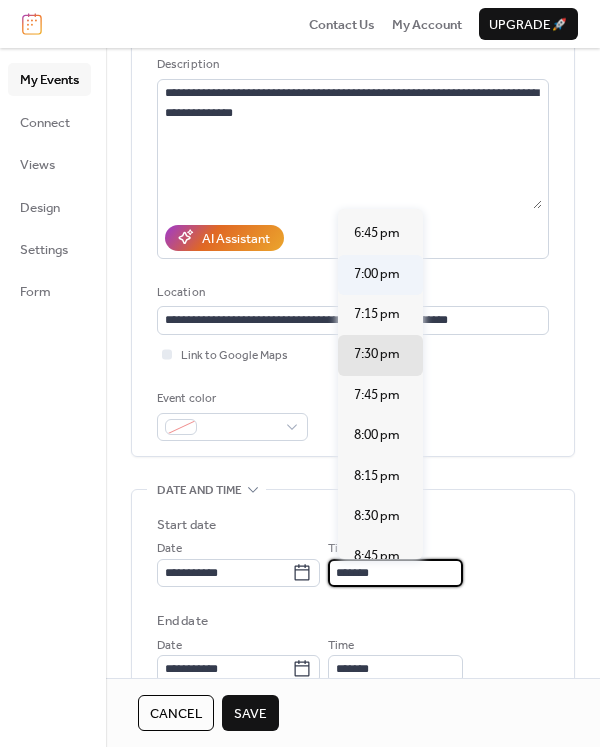 type on "*******" 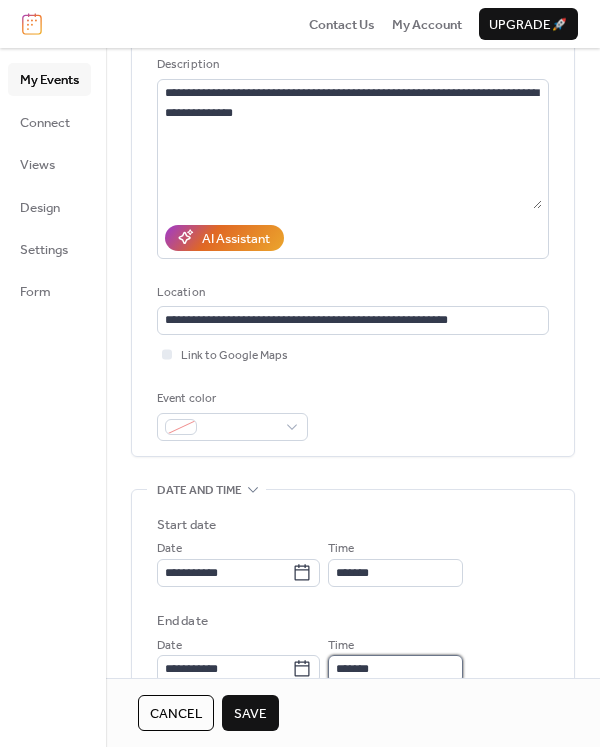click on "*******" at bounding box center (395, 669) 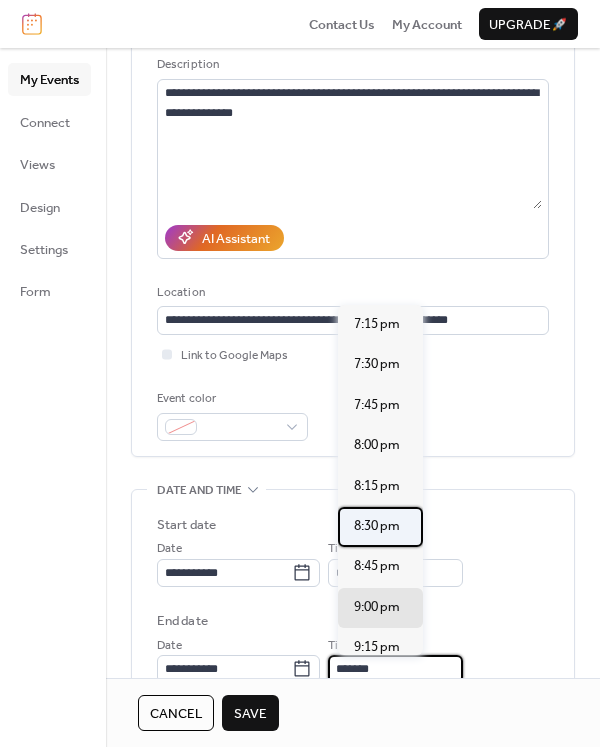click on "8:30 pm" at bounding box center [377, 526] 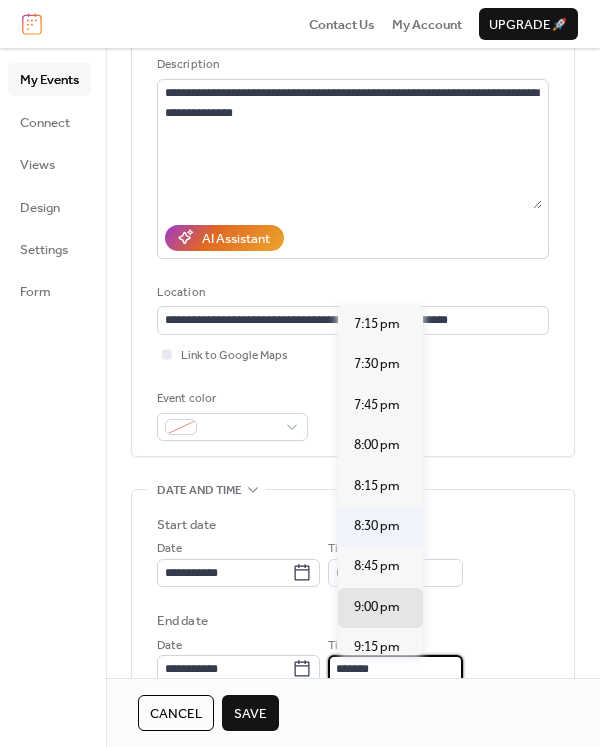 type on "*******" 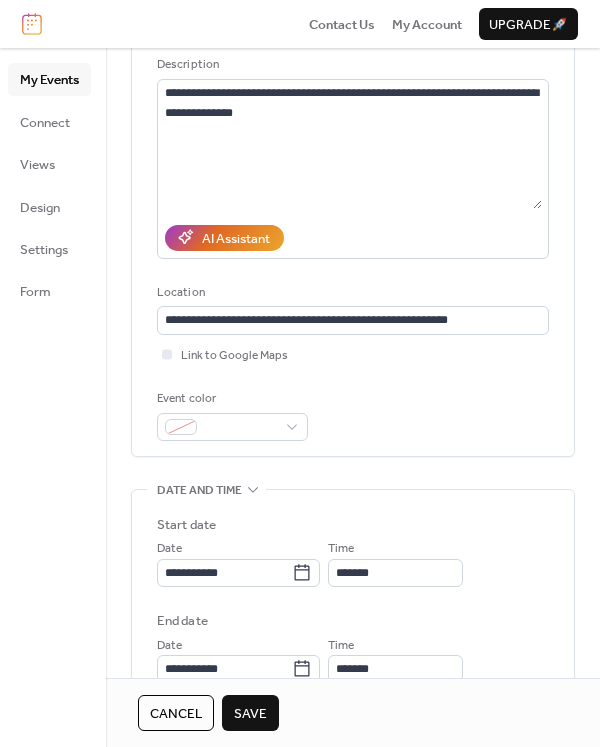 click on "Save" at bounding box center [250, 714] 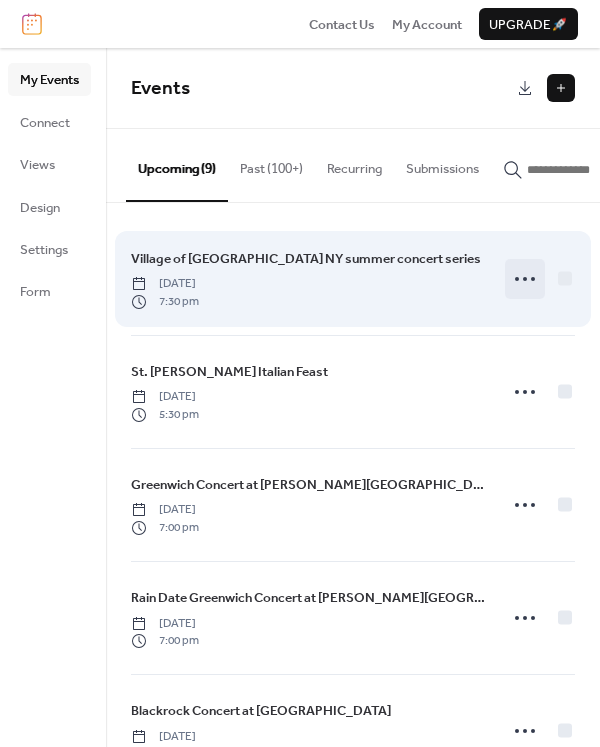 click 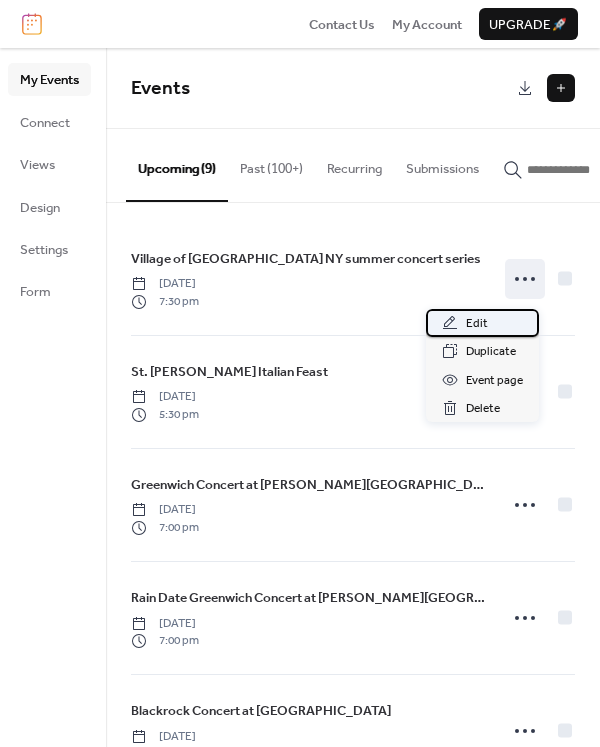 click on "Edit" at bounding box center [477, 324] 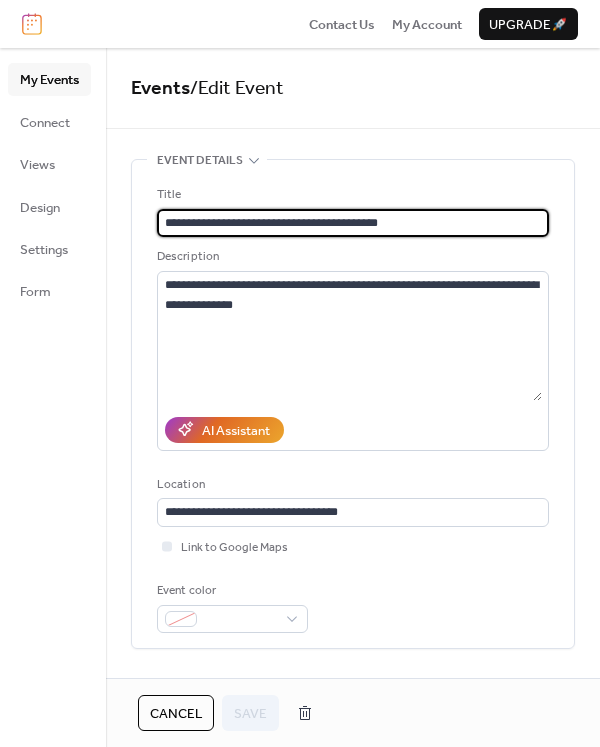 click on "**********" at bounding box center (353, 223) 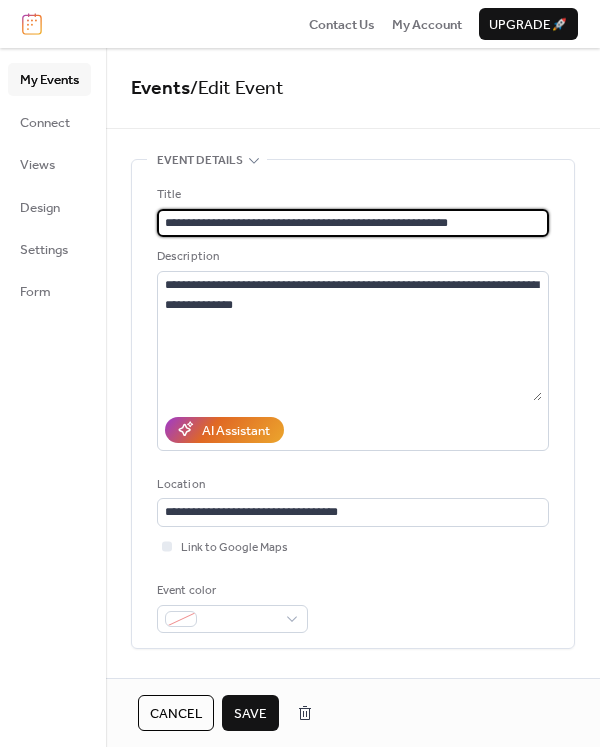 drag, startPoint x: 166, startPoint y: 220, endPoint x: 284, endPoint y: 217, distance: 118.03813 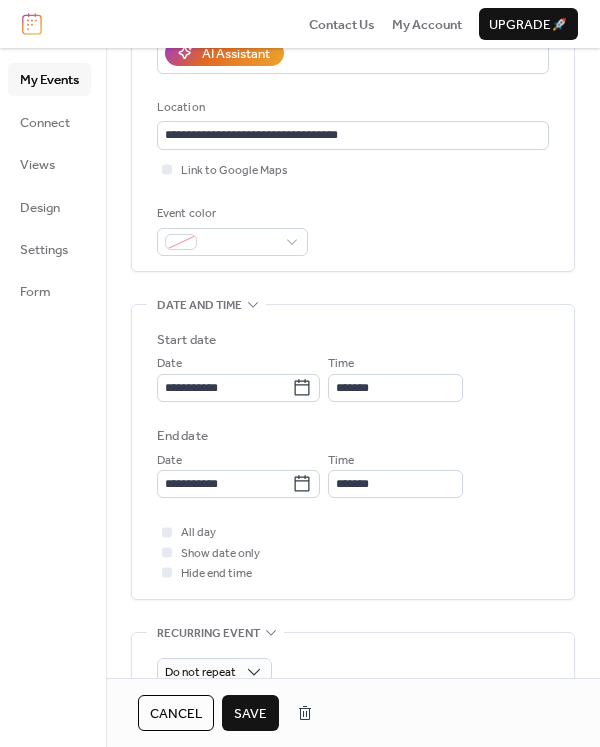scroll, scrollTop: 0, scrollLeft: 0, axis: both 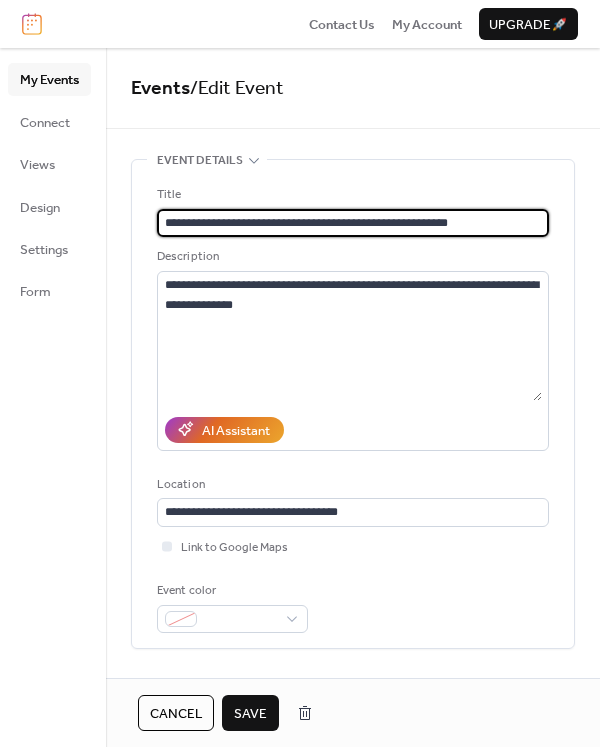 type on "**********" 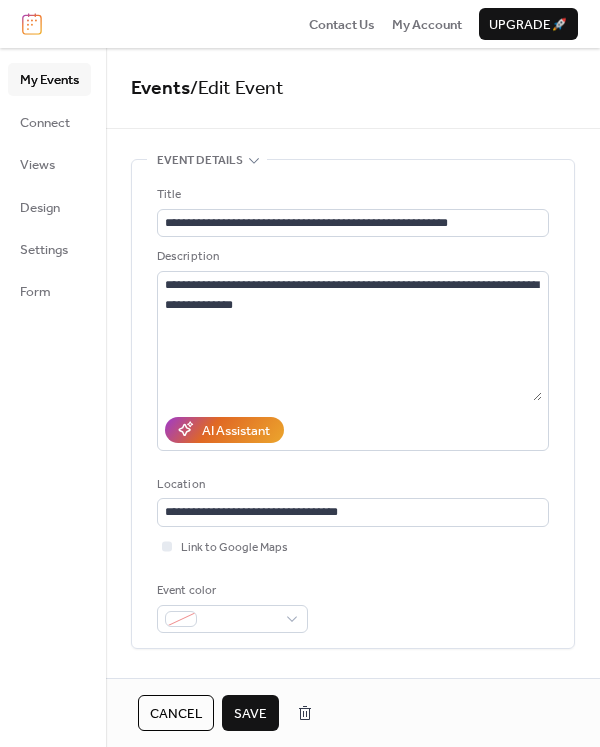 click on "**********" at bounding box center [353, 404] 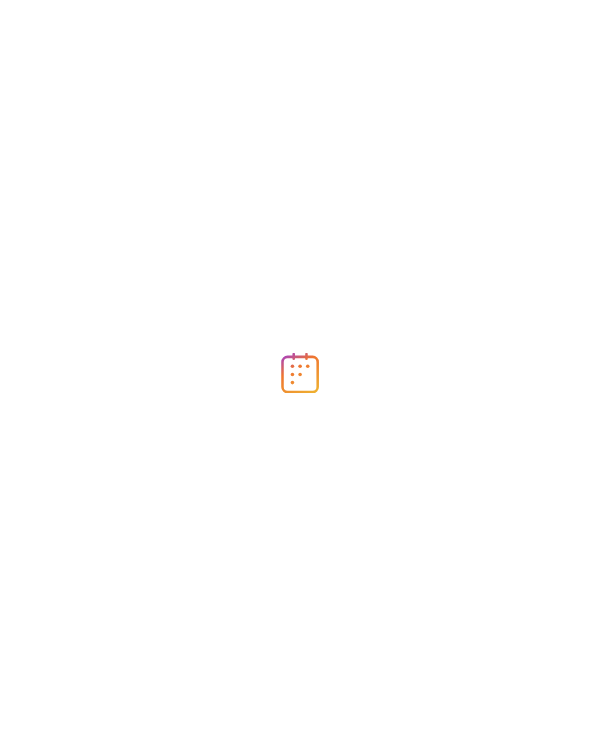 scroll, scrollTop: 0, scrollLeft: 0, axis: both 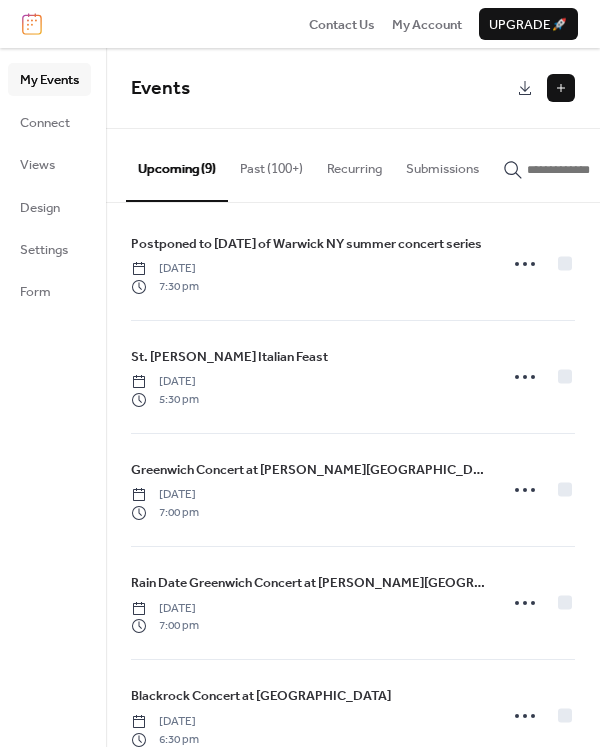 click on "Past (100+)" at bounding box center [271, 164] 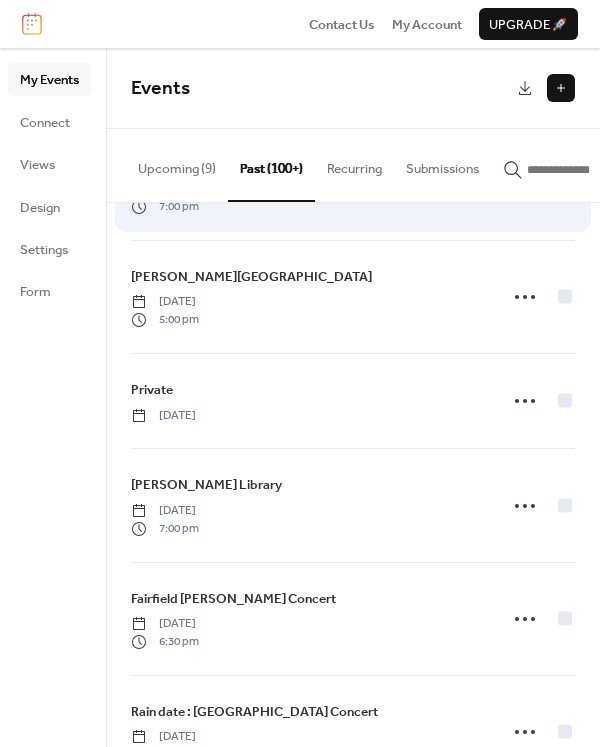 scroll, scrollTop: 216, scrollLeft: 0, axis: vertical 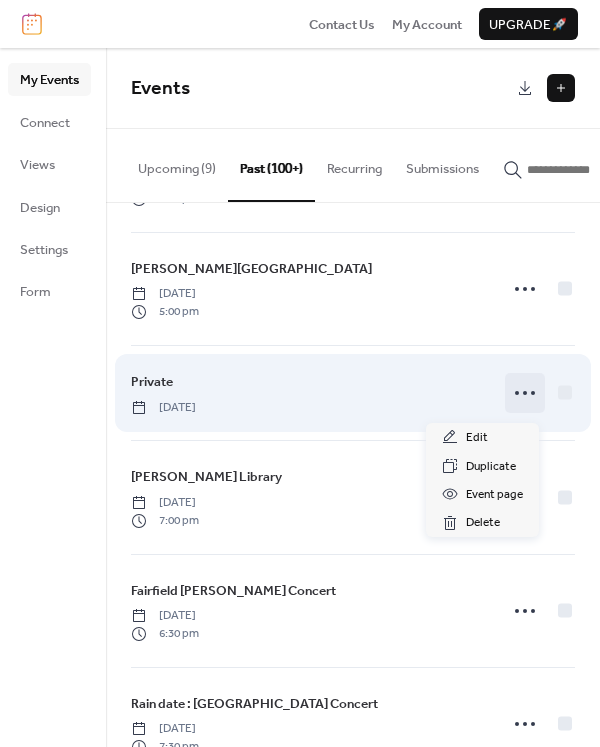 click 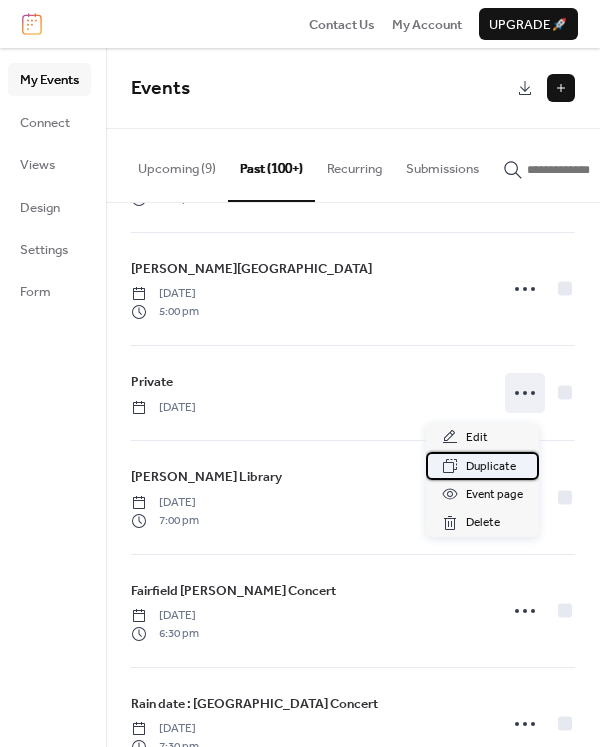 click on "Duplicate" at bounding box center [491, 467] 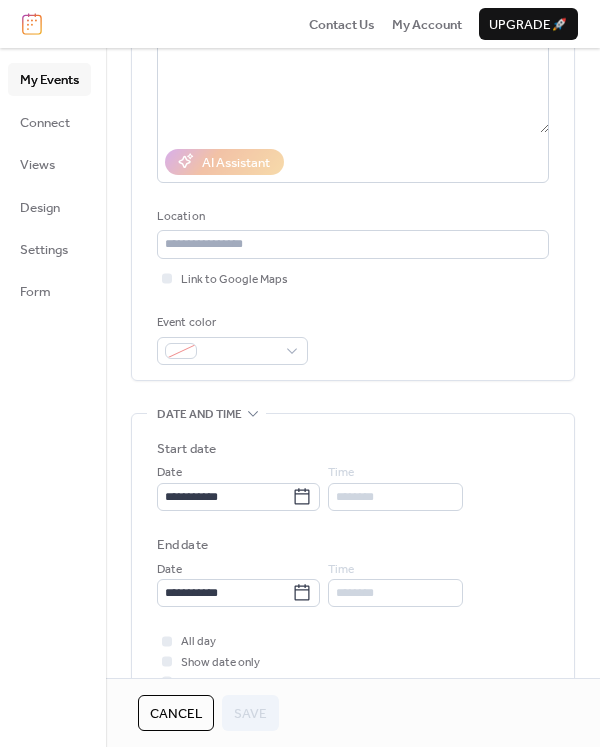 scroll, scrollTop: 272, scrollLeft: 0, axis: vertical 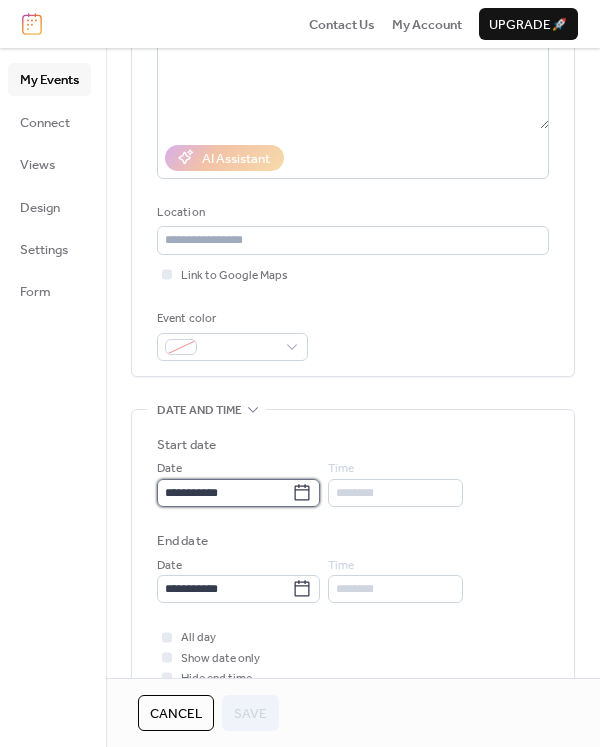 click on "**********" at bounding box center [224, 493] 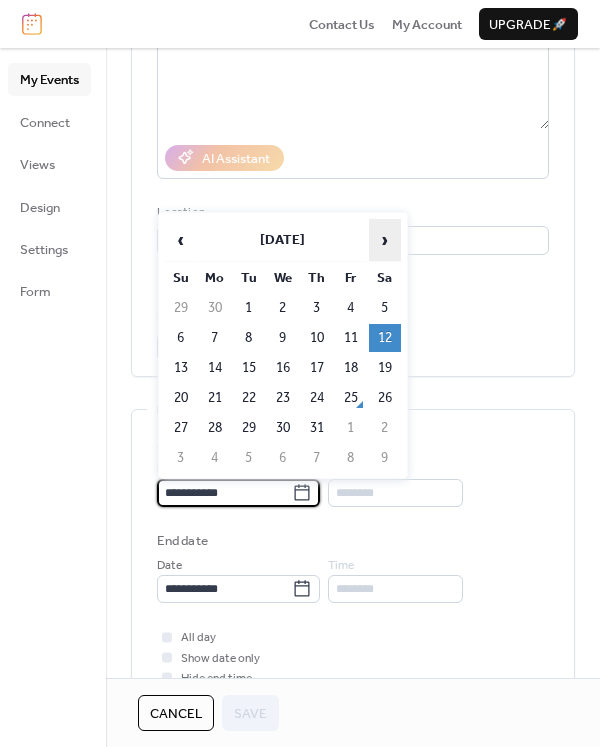 click on "›" at bounding box center (385, 240) 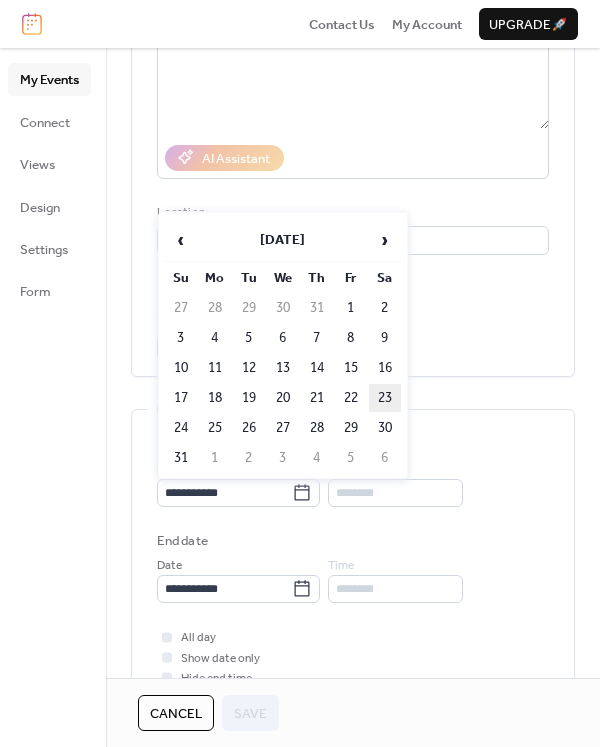 click on "23" at bounding box center (385, 398) 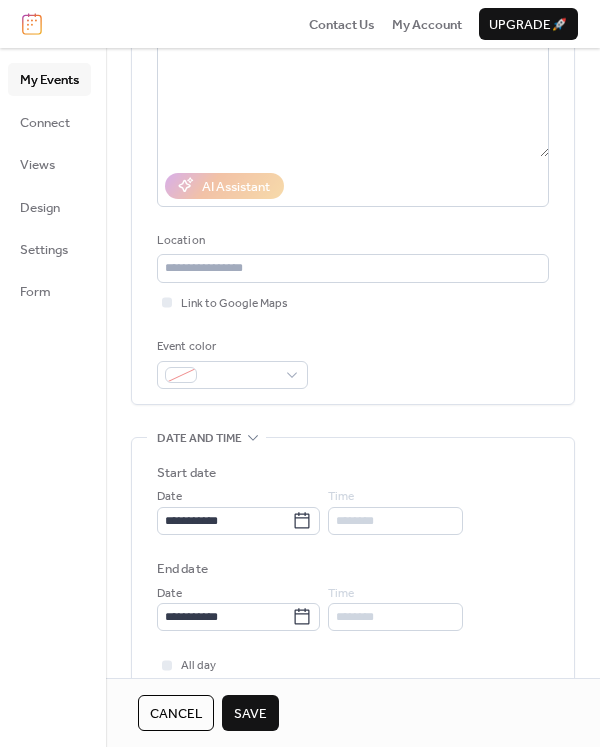 click on "Save" at bounding box center (250, 714) 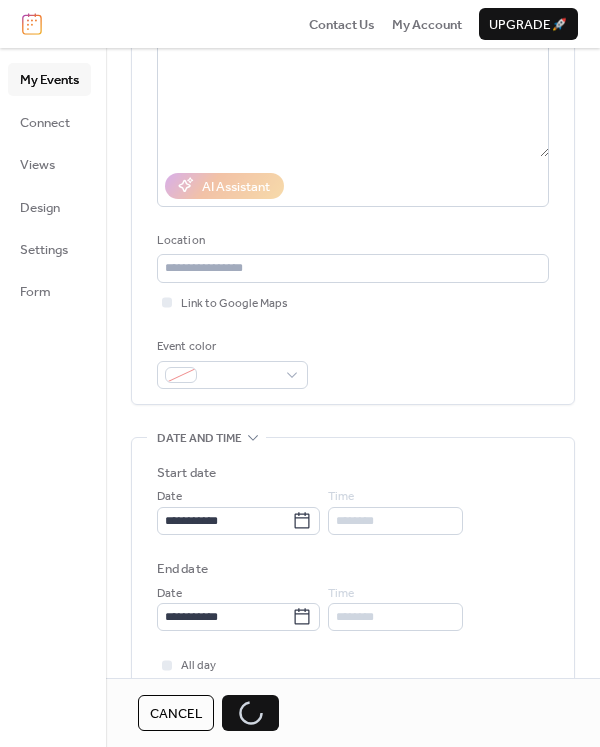 scroll, scrollTop: 247, scrollLeft: 0, axis: vertical 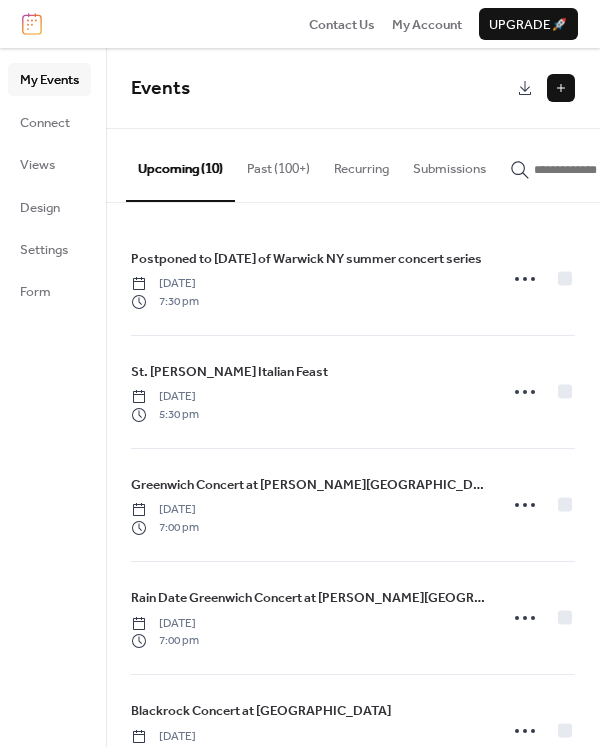 click on "Past (100+)" at bounding box center (278, 164) 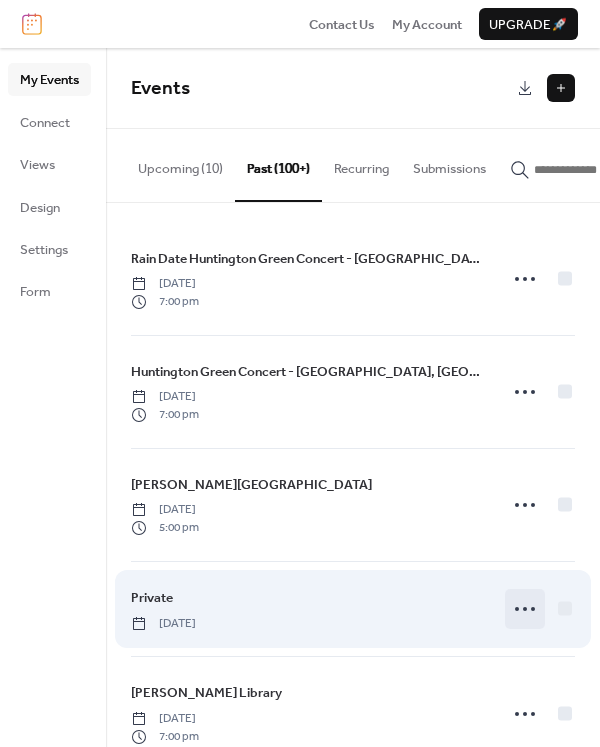 click 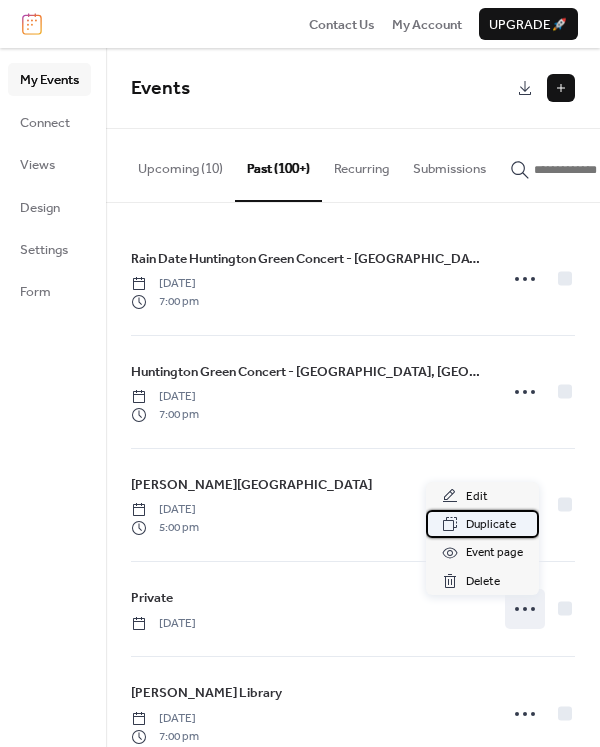 click on "Duplicate" at bounding box center [491, 525] 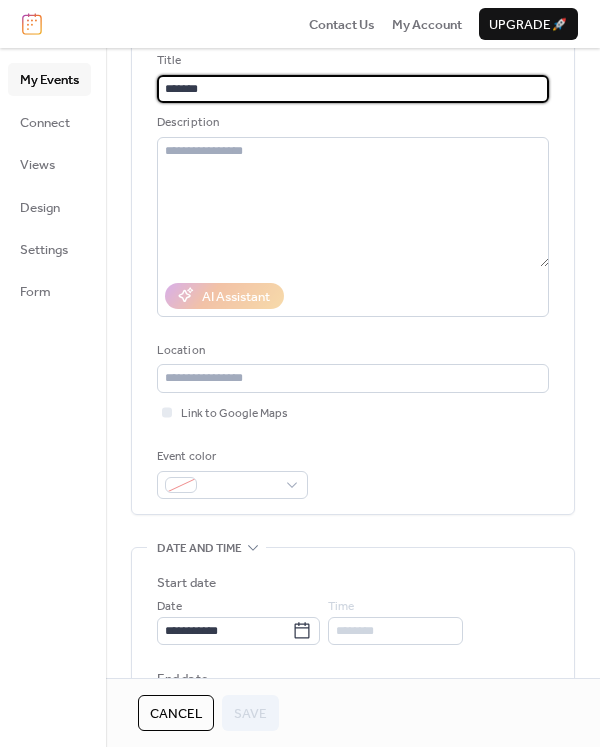 scroll, scrollTop: 182, scrollLeft: 0, axis: vertical 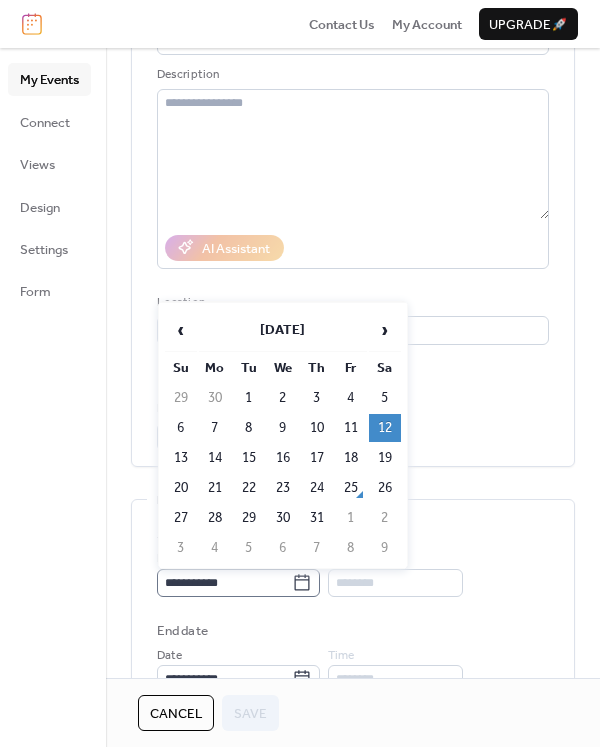 click 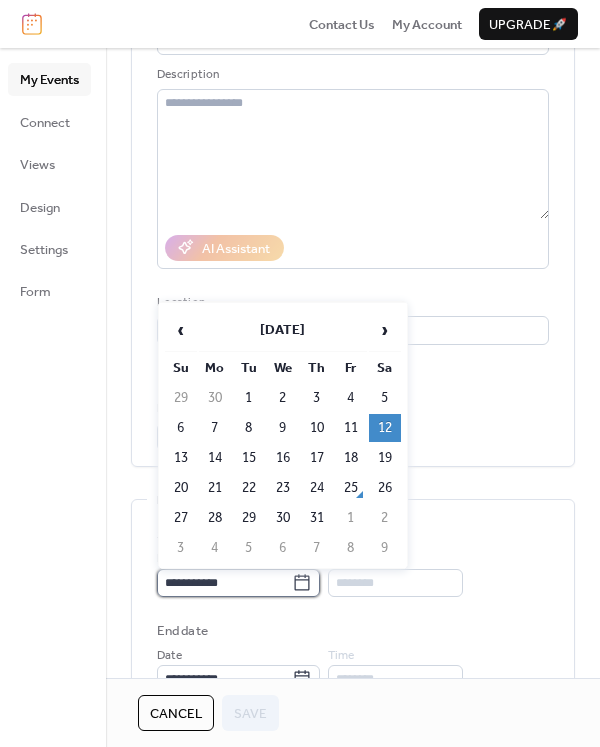 click on "**********" at bounding box center [224, 583] 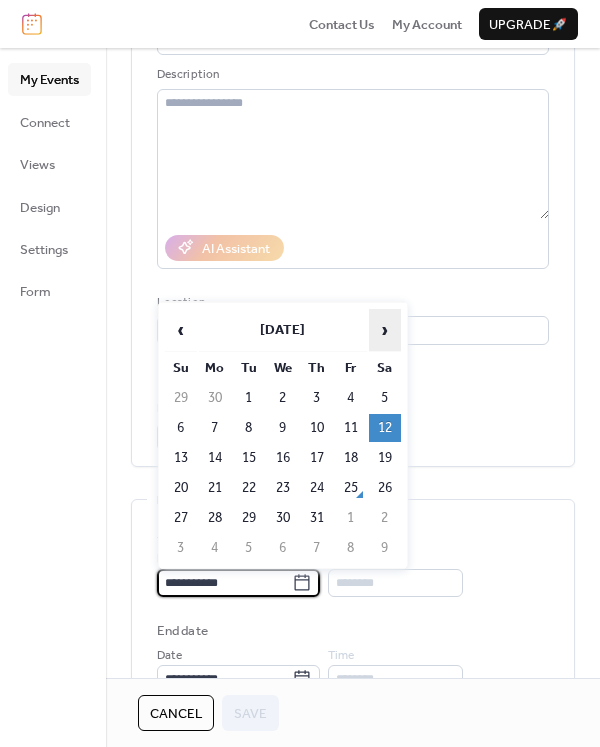 click on "›" at bounding box center (385, 330) 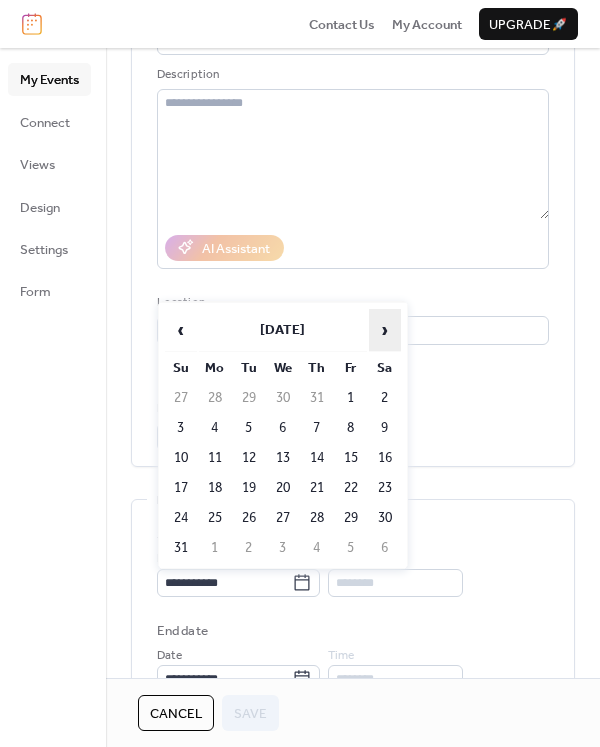 click on "›" at bounding box center (385, 330) 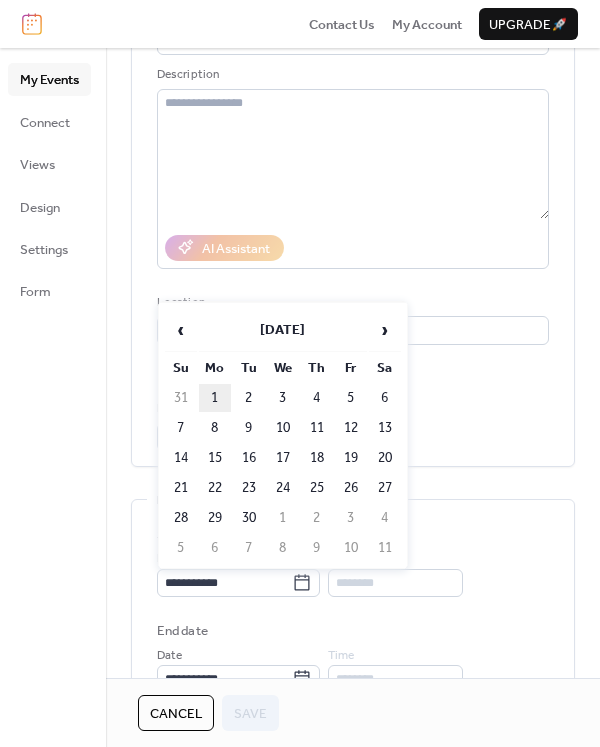 click on "1" at bounding box center [215, 398] 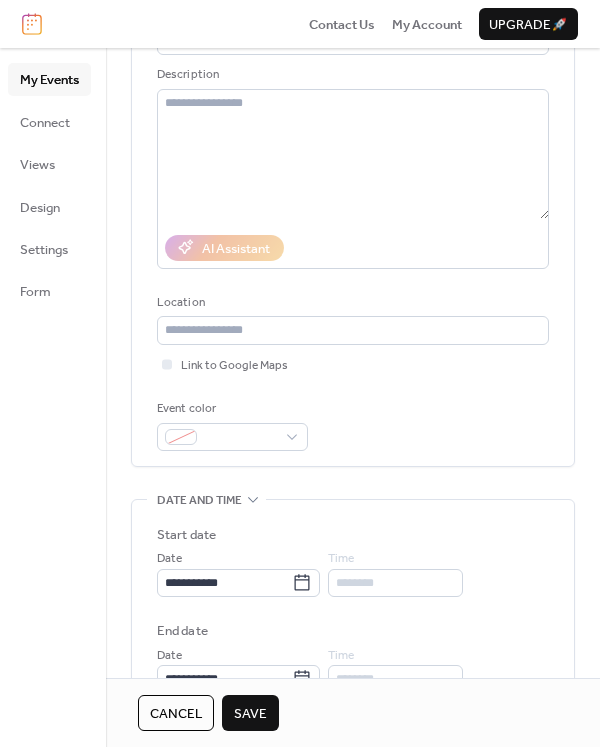 click on "Save" at bounding box center [250, 714] 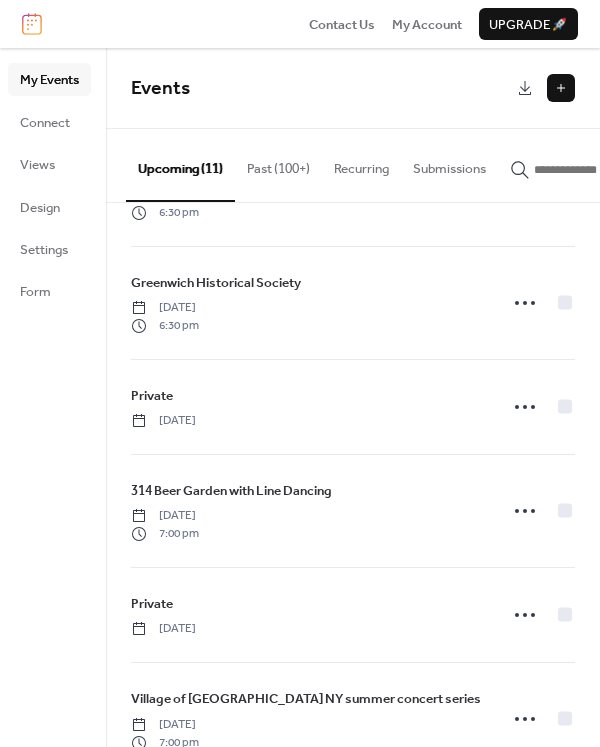 scroll, scrollTop: 709, scrollLeft: 0, axis: vertical 